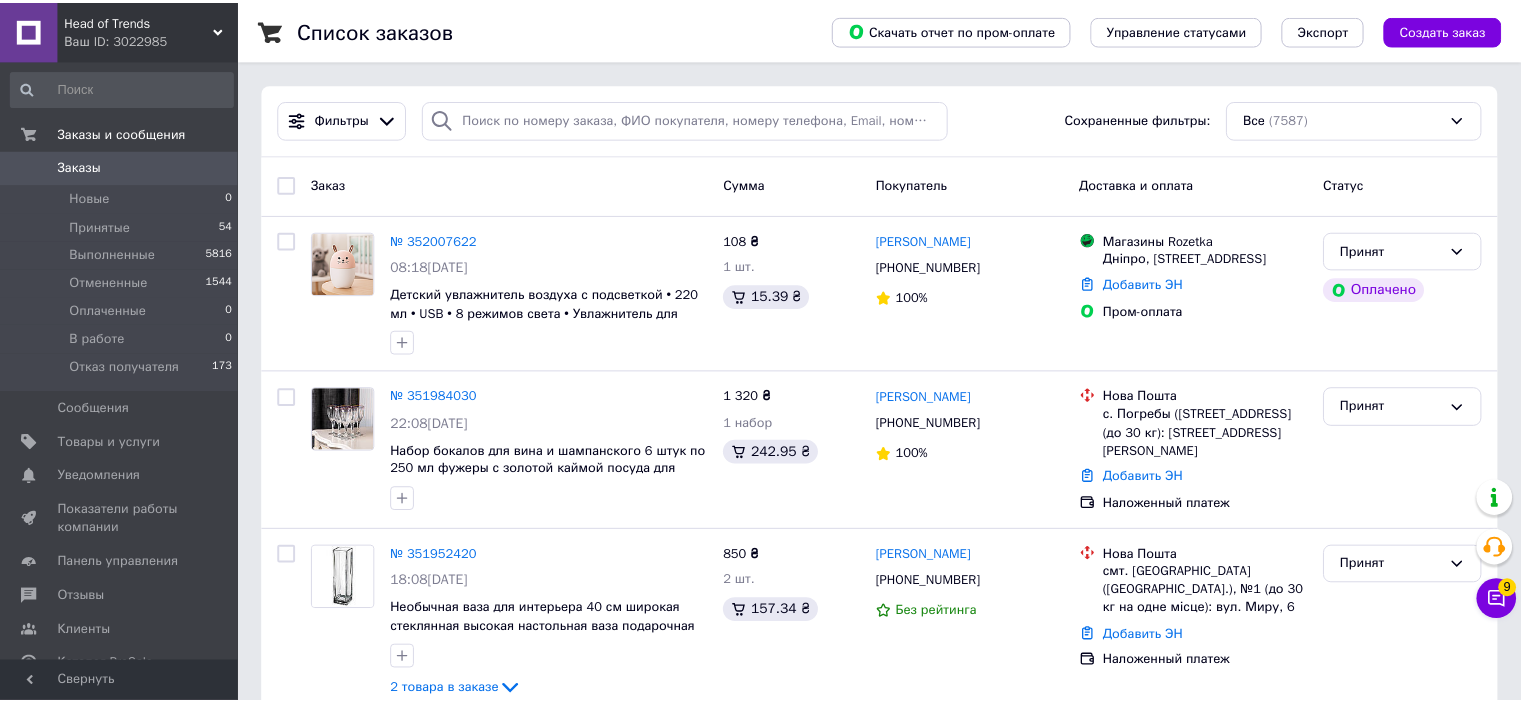 scroll, scrollTop: 0, scrollLeft: 0, axis: both 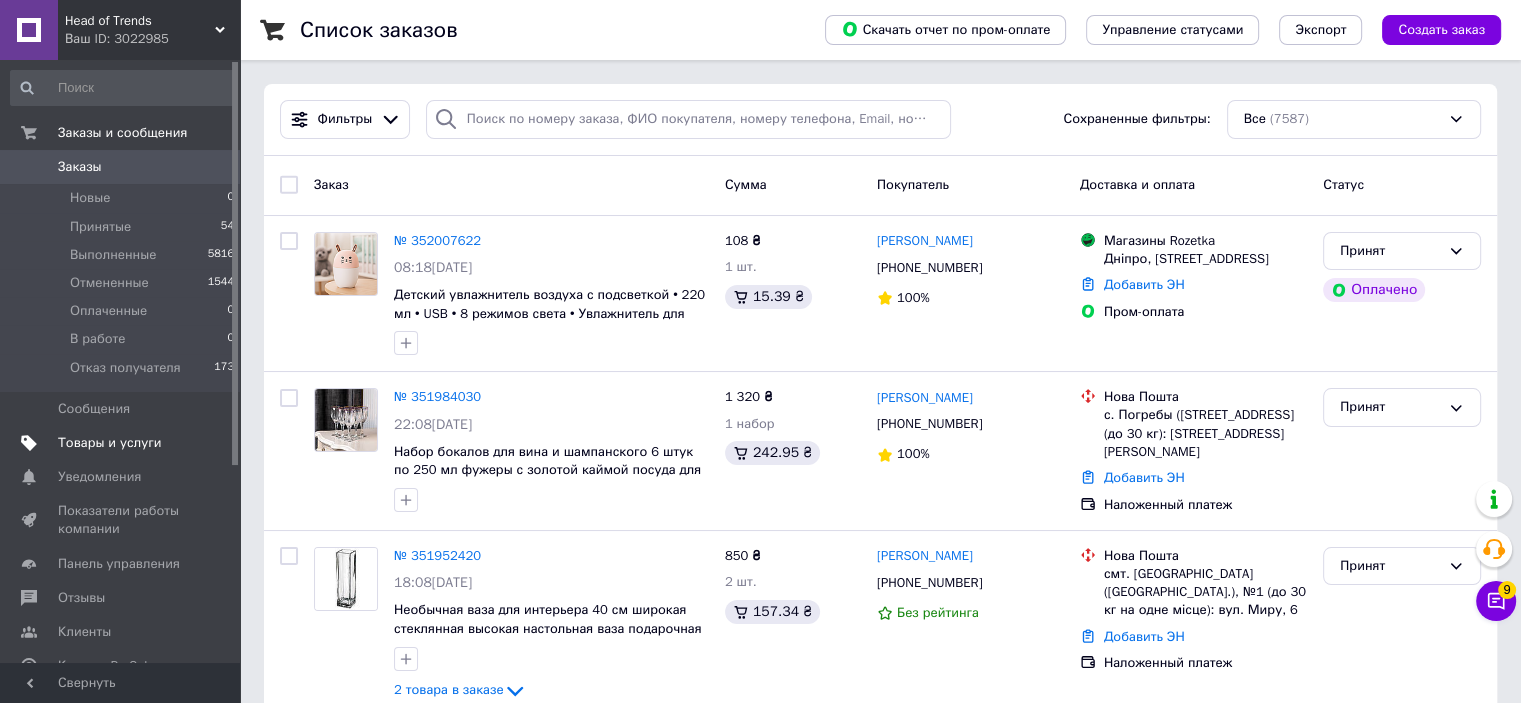 click on "Товары и услуги" at bounding box center [110, 443] 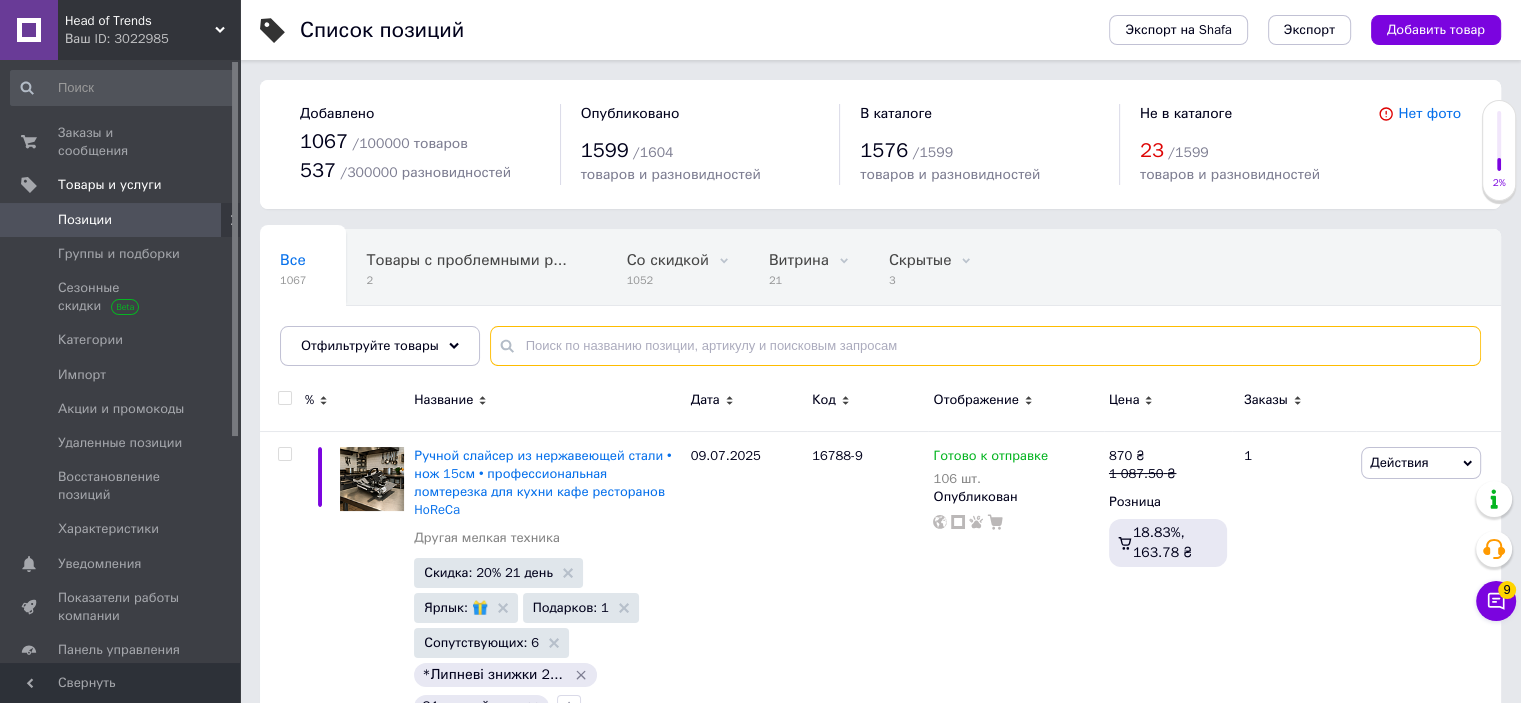click at bounding box center (985, 346) 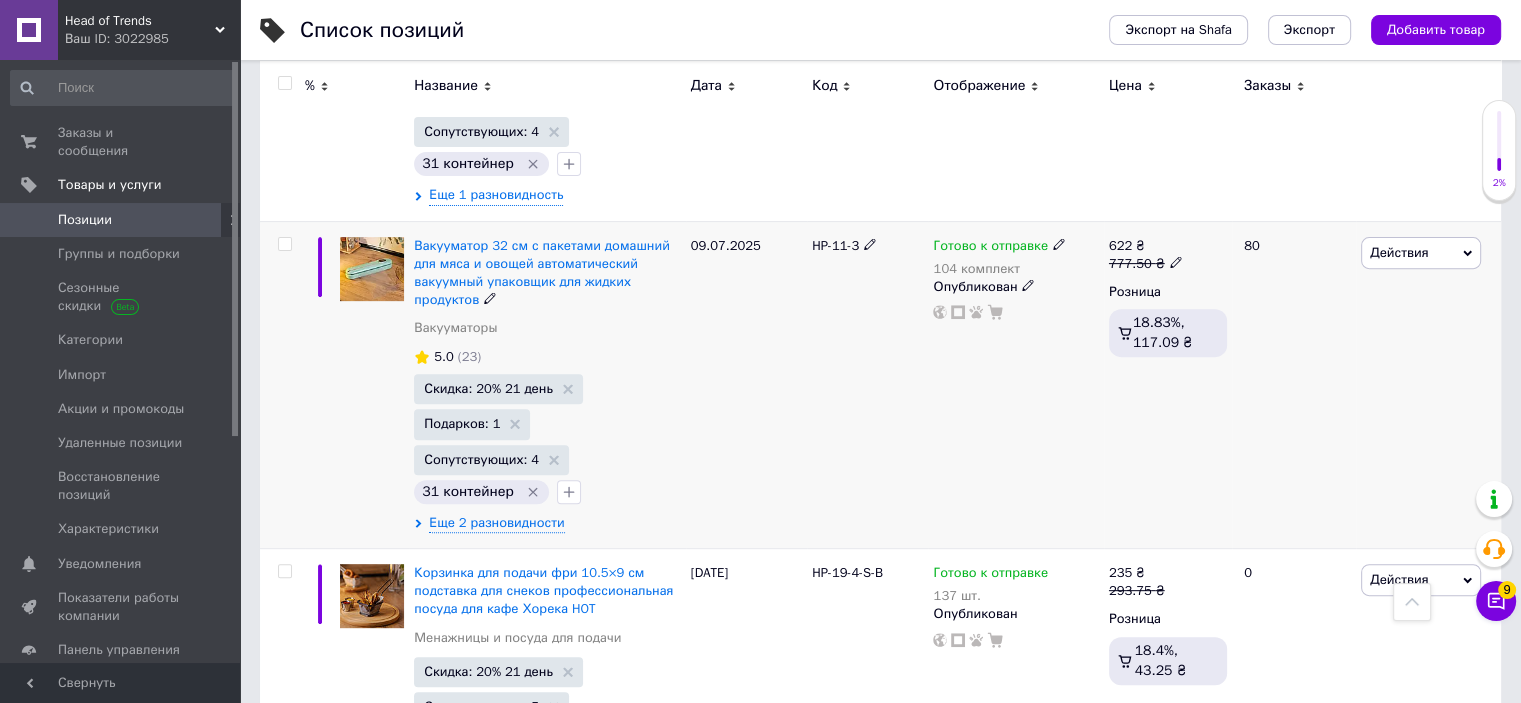 scroll, scrollTop: 700, scrollLeft: 0, axis: vertical 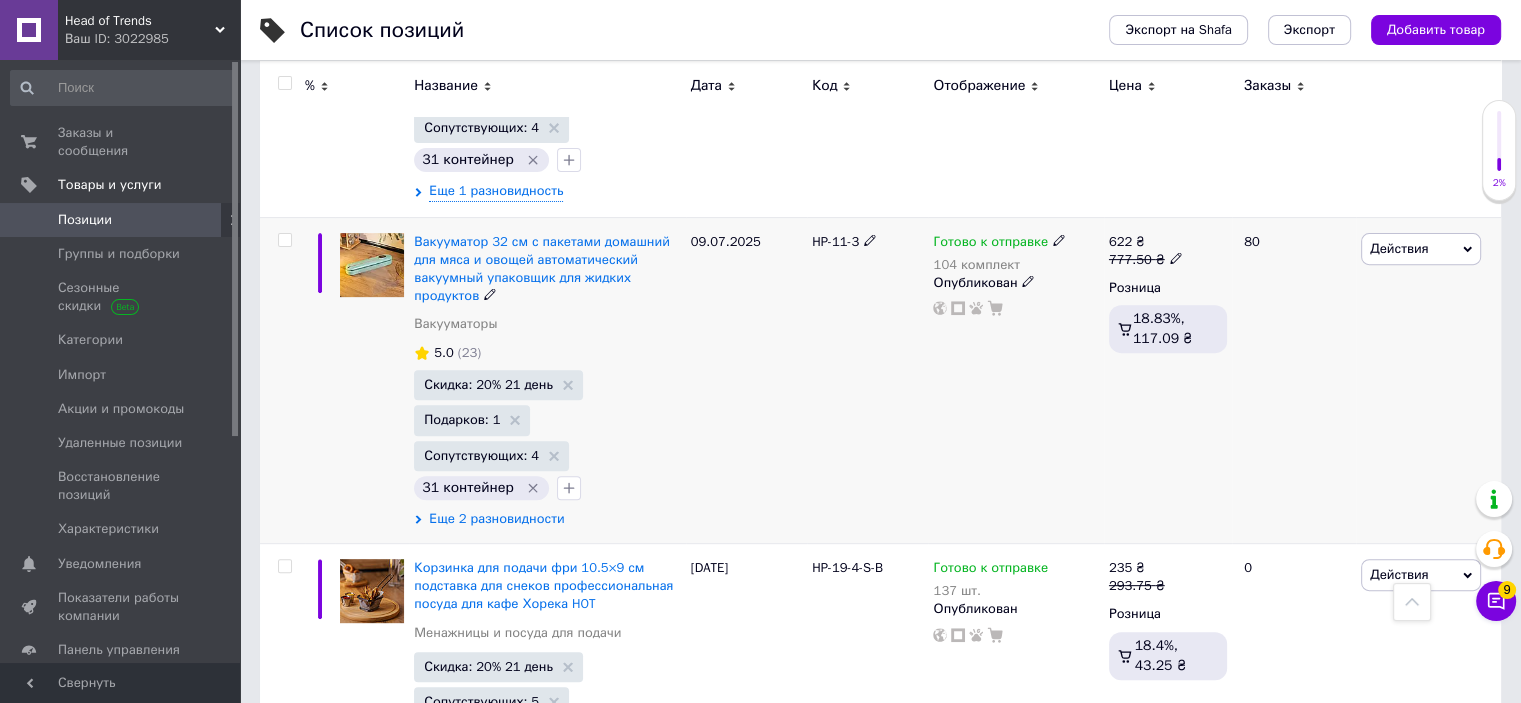 type on "HP-11-1" 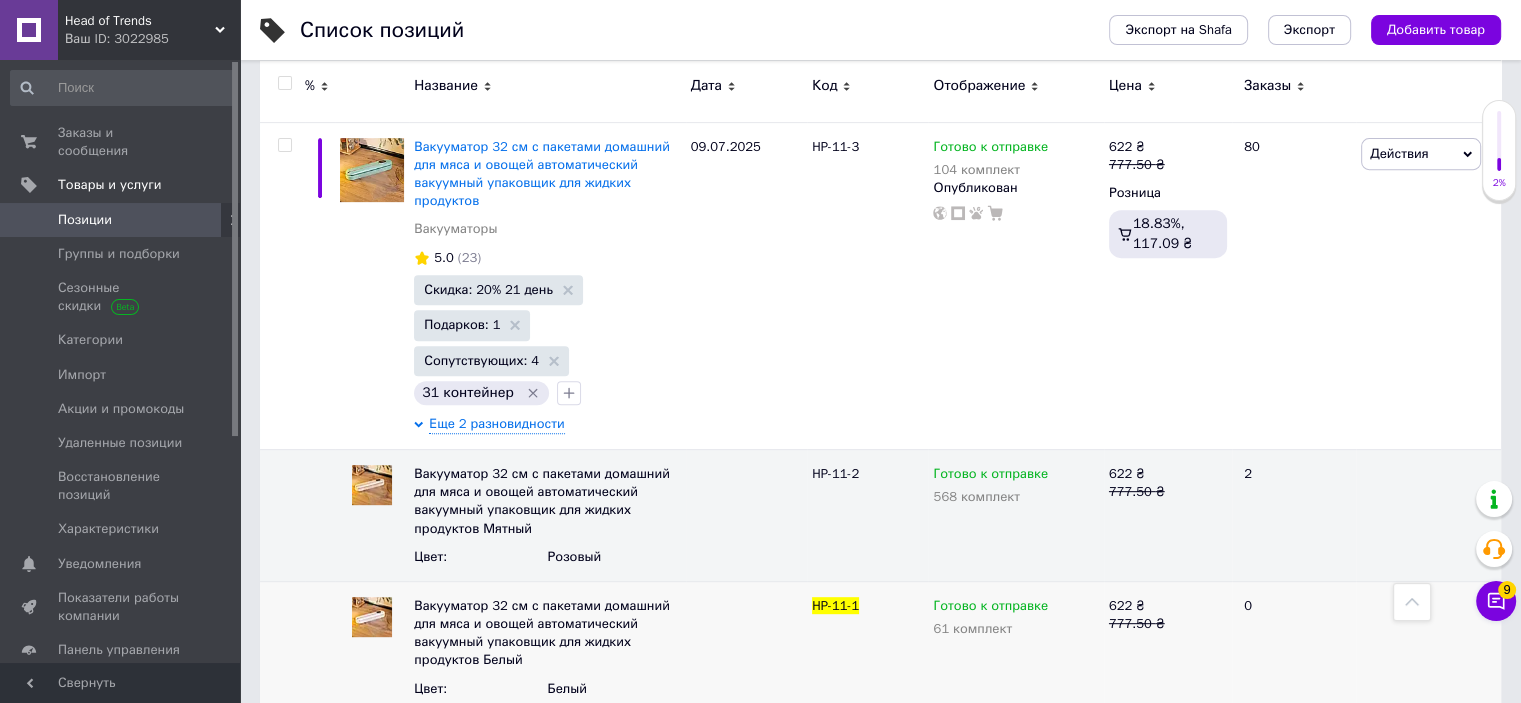scroll, scrollTop: 900, scrollLeft: 0, axis: vertical 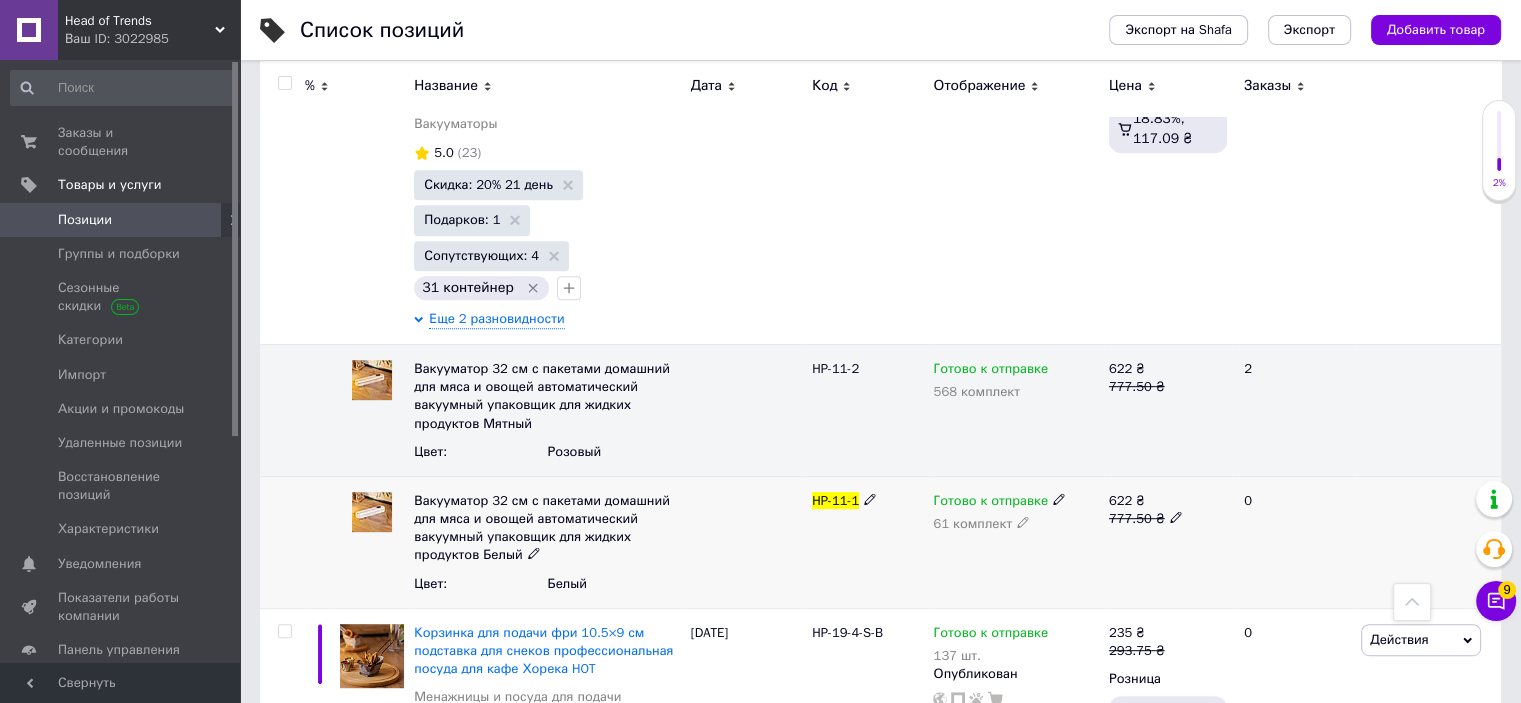 click 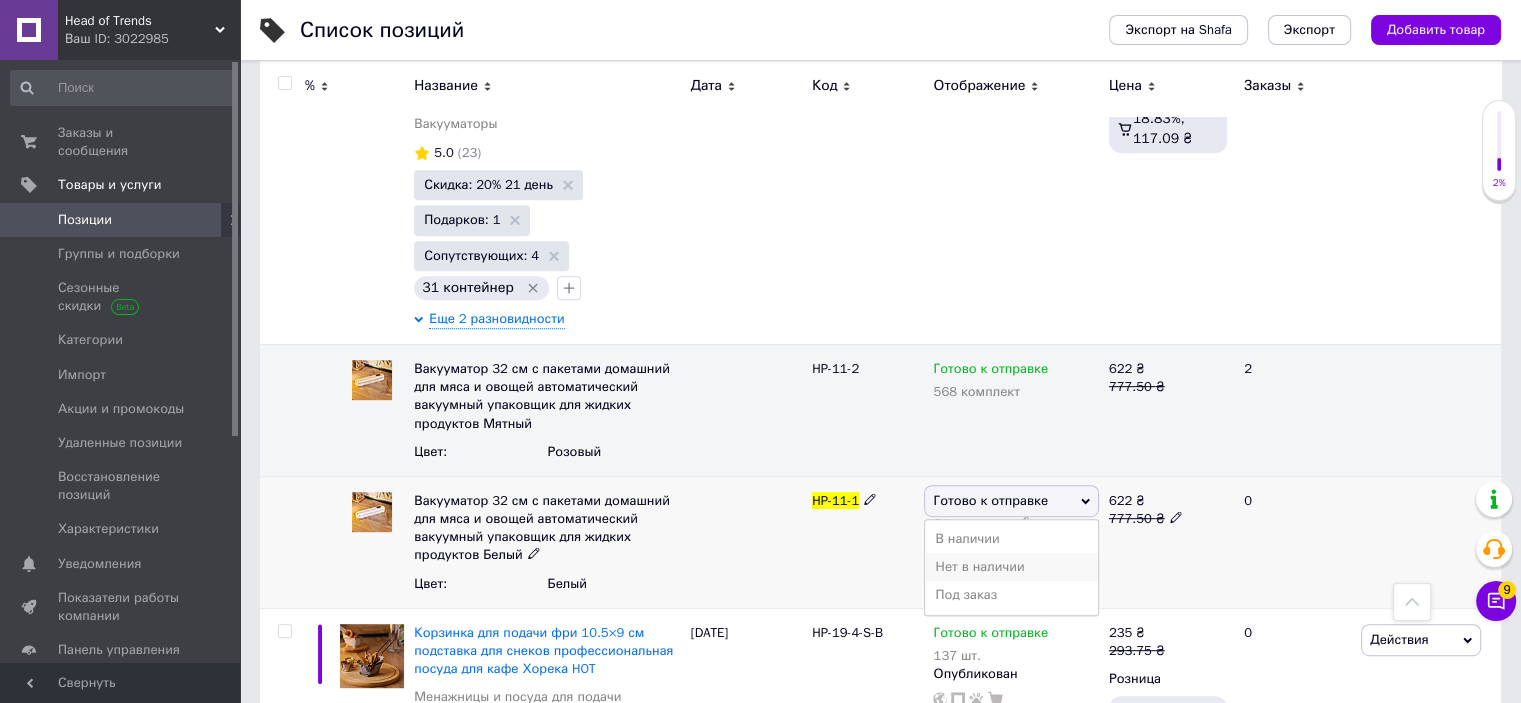 click on "Нет в наличии" at bounding box center (1011, 567) 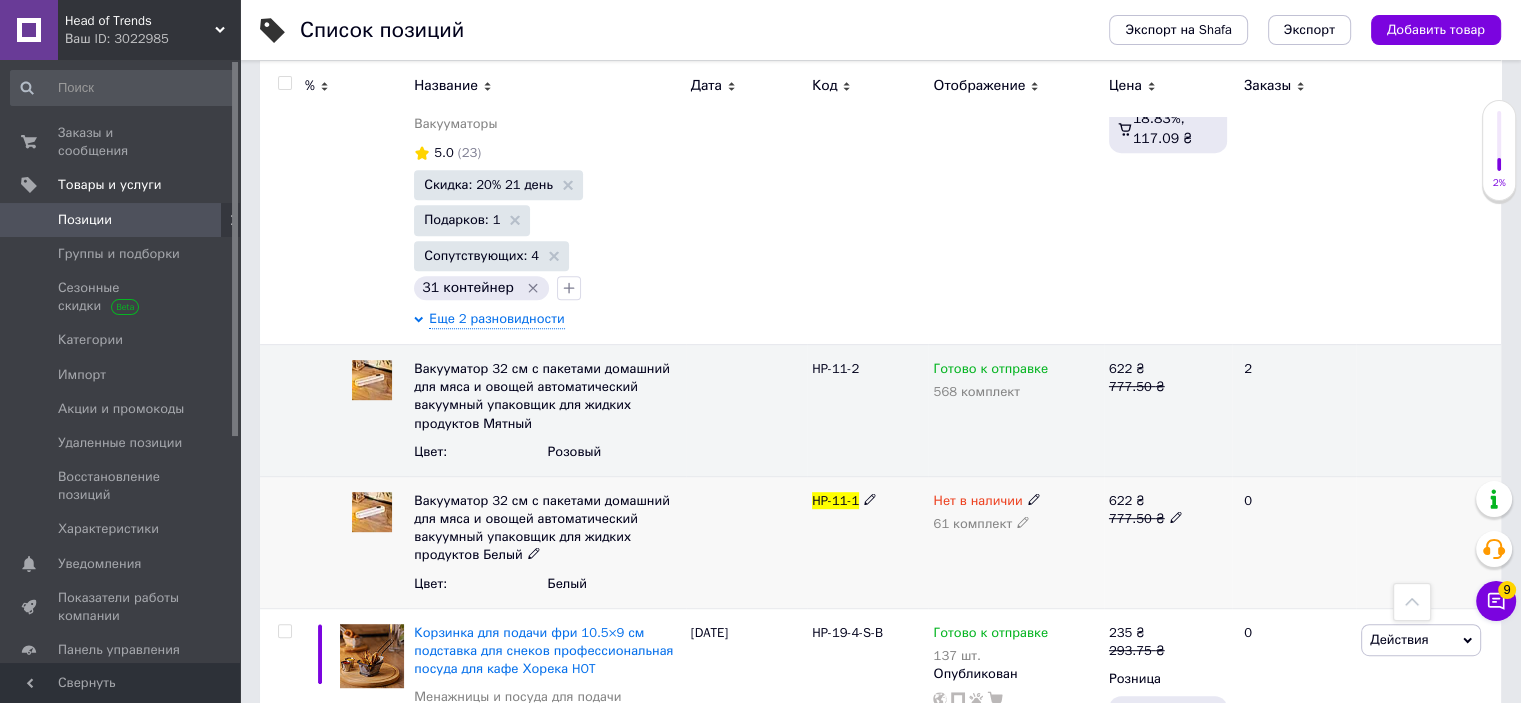 click at bounding box center (1023, 521) 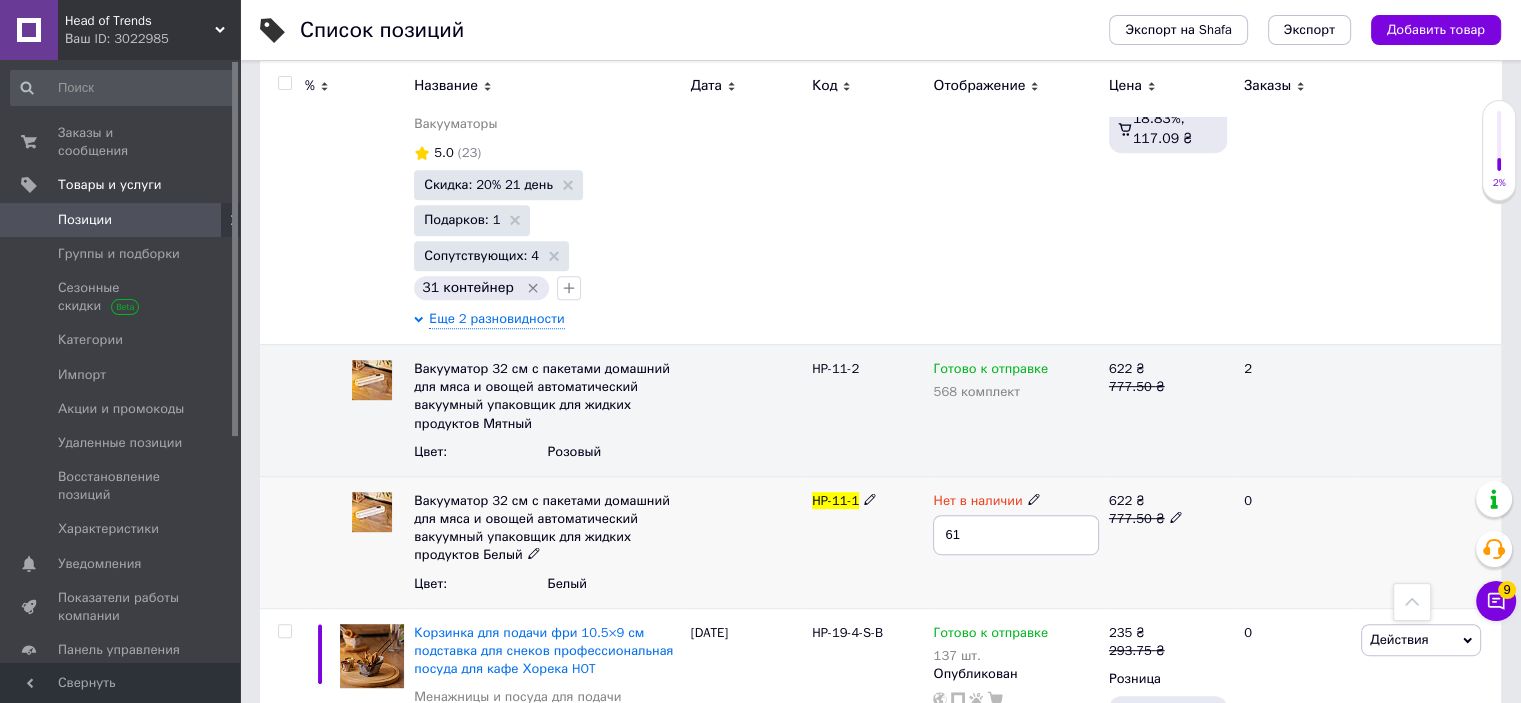 drag, startPoint x: 978, startPoint y: 487, endPoint x: 938, endPoint y: 473, distance: 42.379242 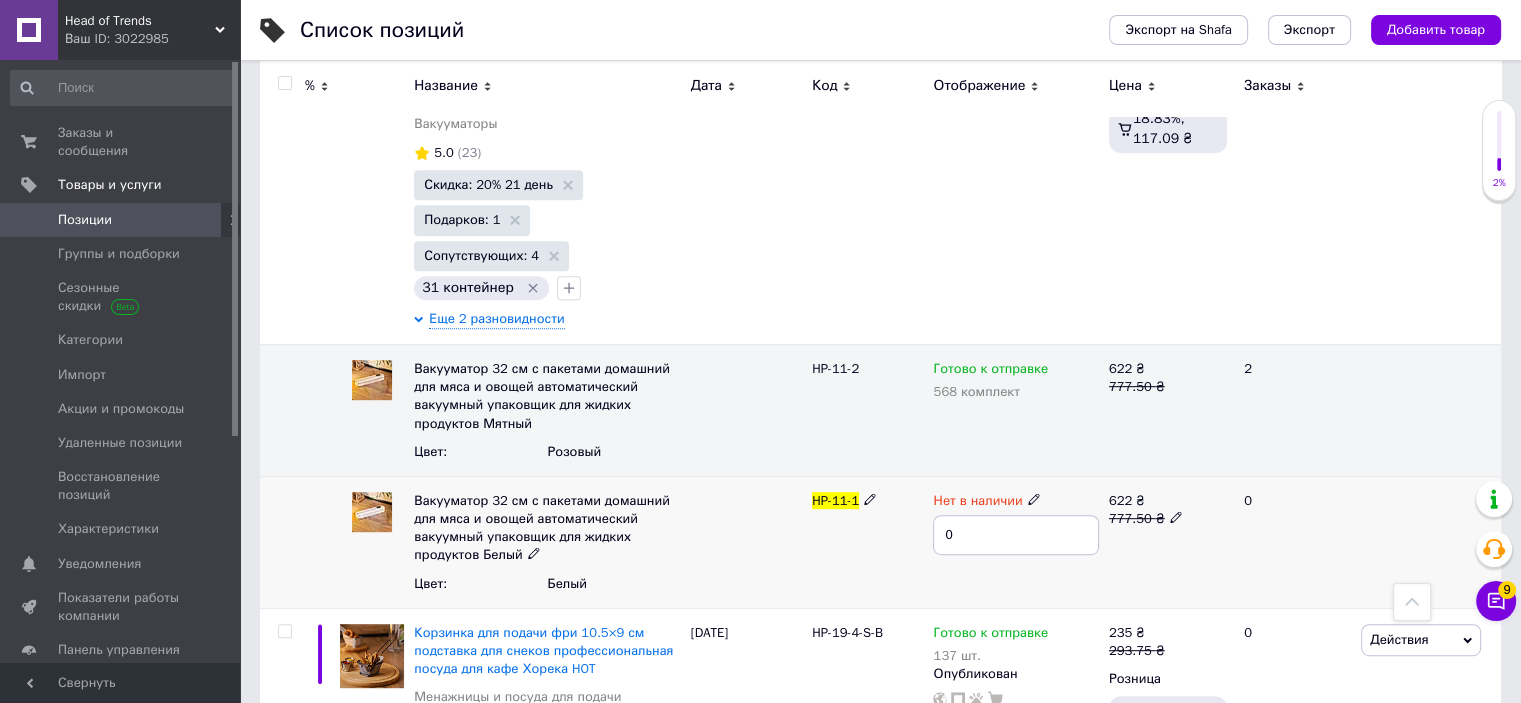 click on "HP-11-1" at bounding box center (867, 542) 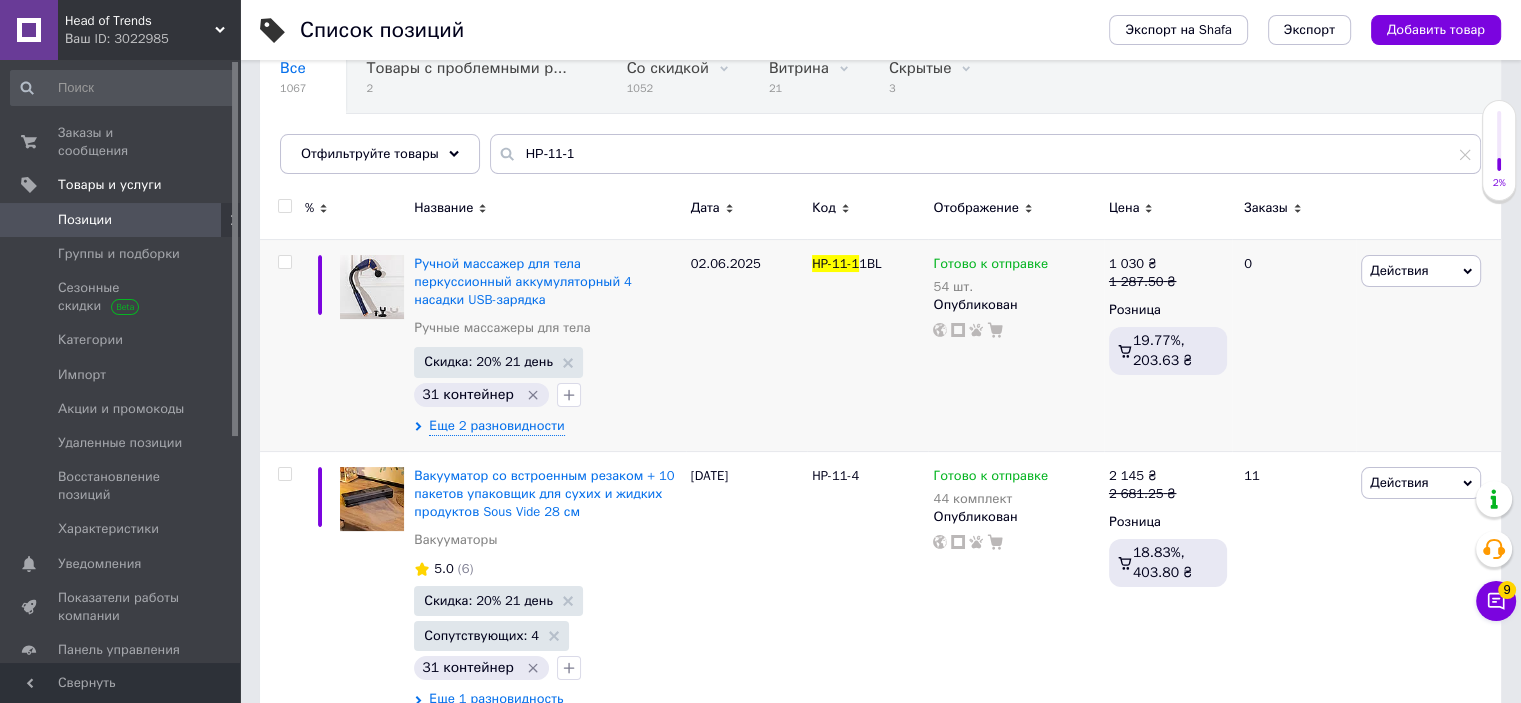 scroll, scrollTop: 200, scrollLeft: 0, axis: vertical 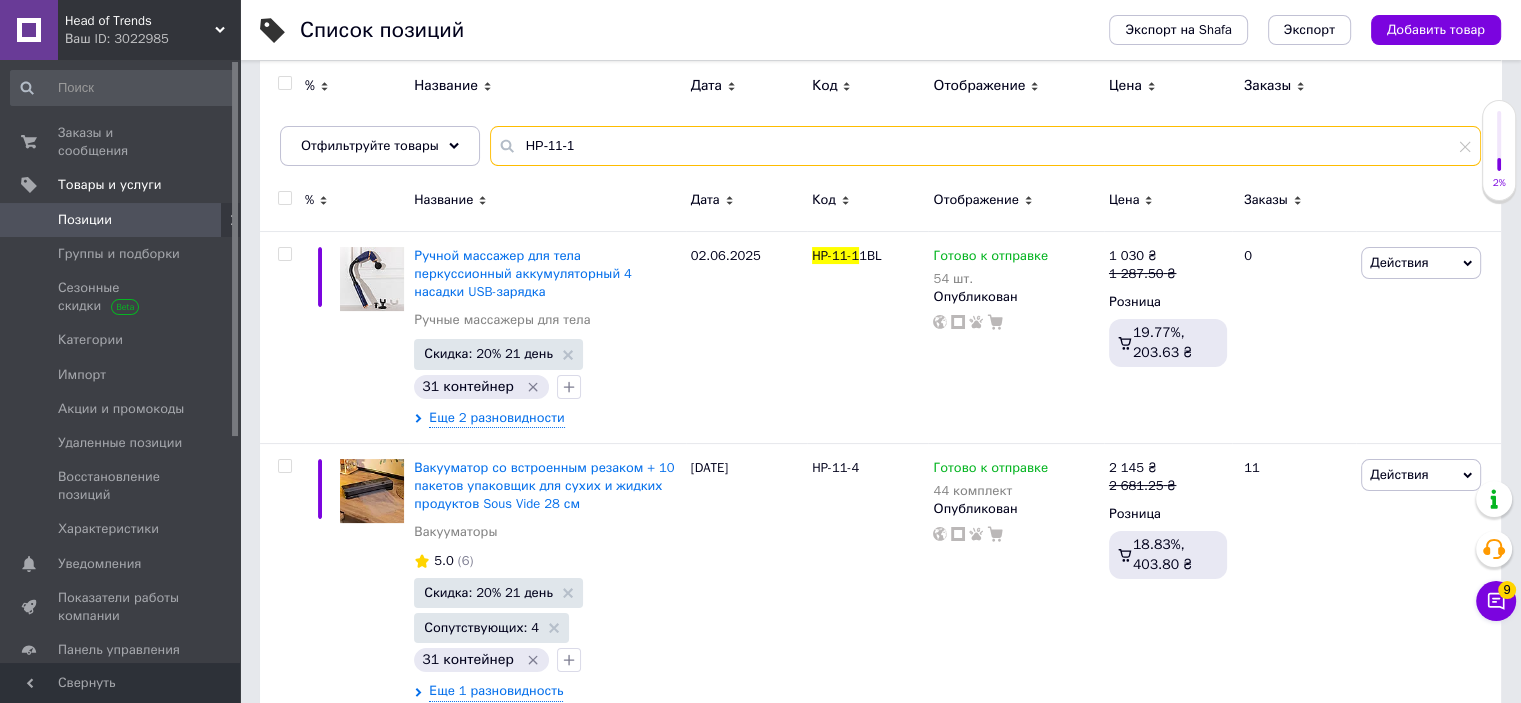 drag, startPoint x: 598, startPoint y: 145, endPoint x: 481, endPoint y: 131, distance: 117.83463 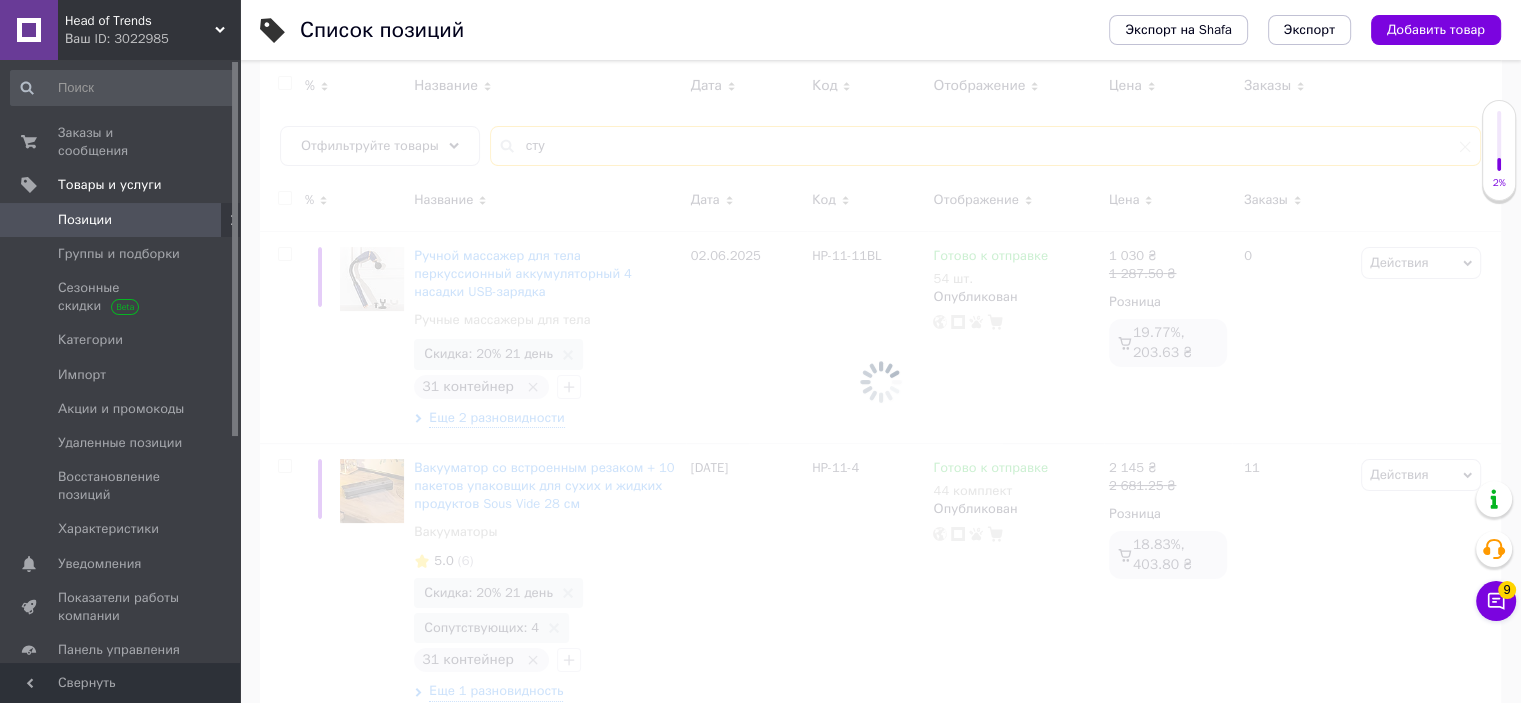 scroll, scrollTop: 150, scrollLeft: 0, axis: vertical 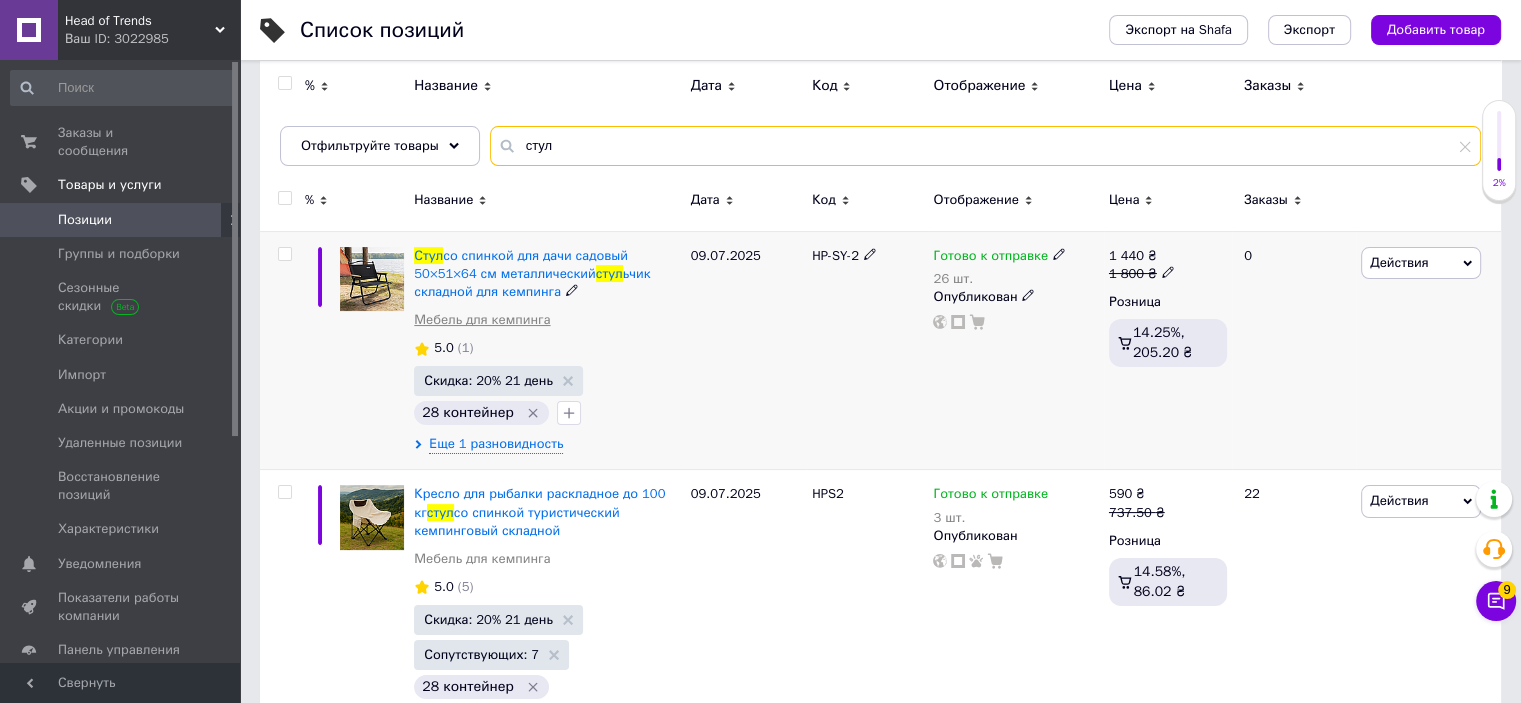 type on "стул" 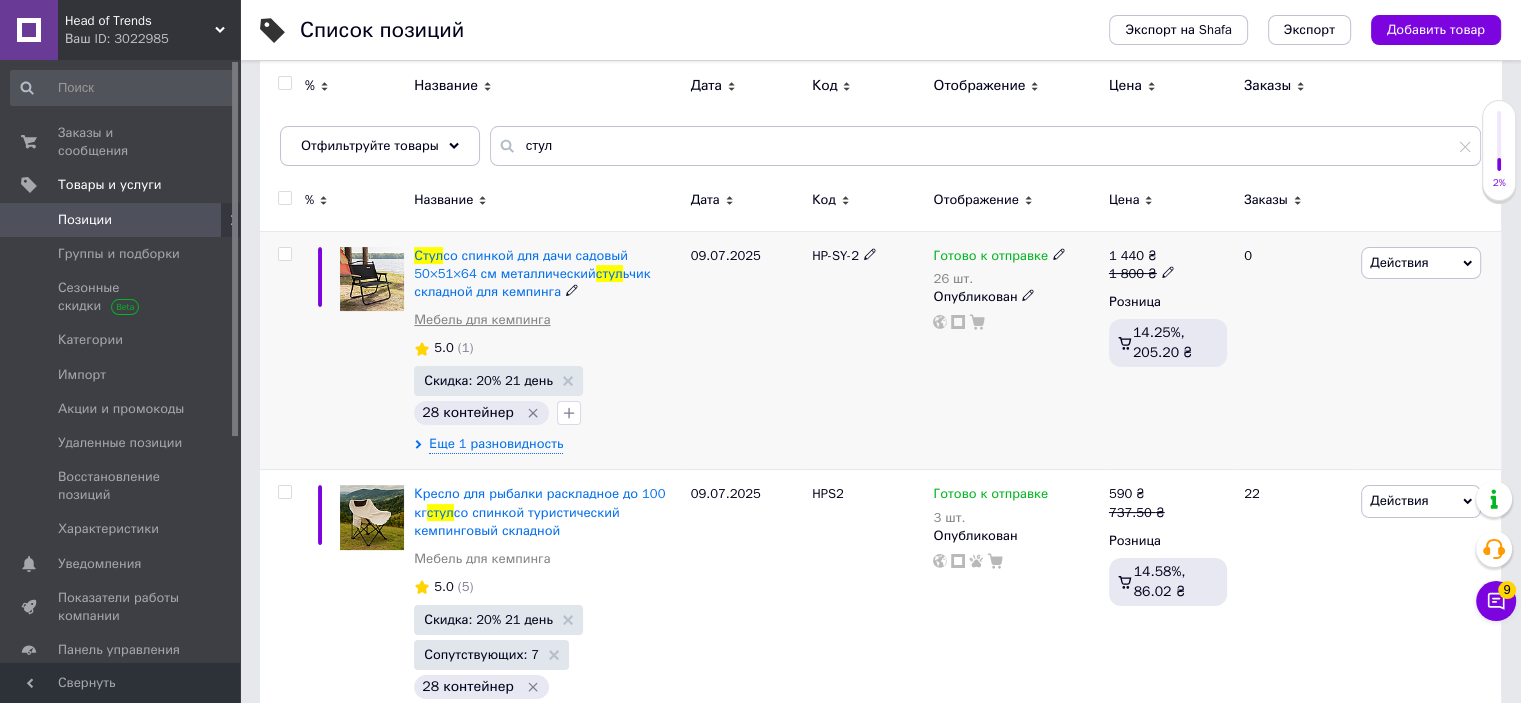 click on "Мебель для кемпинга" at bounding box center [482, 320] 